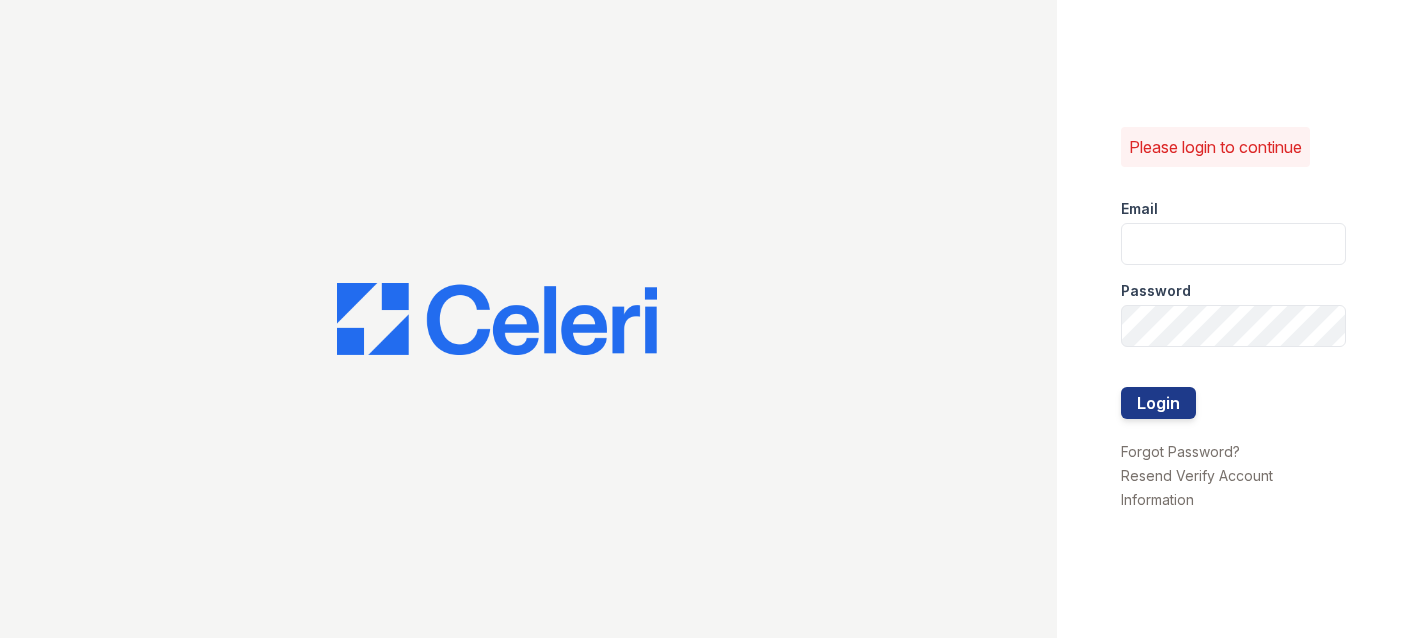 scroll, scrollTop: 0, scrollLeft: 0, axis: both 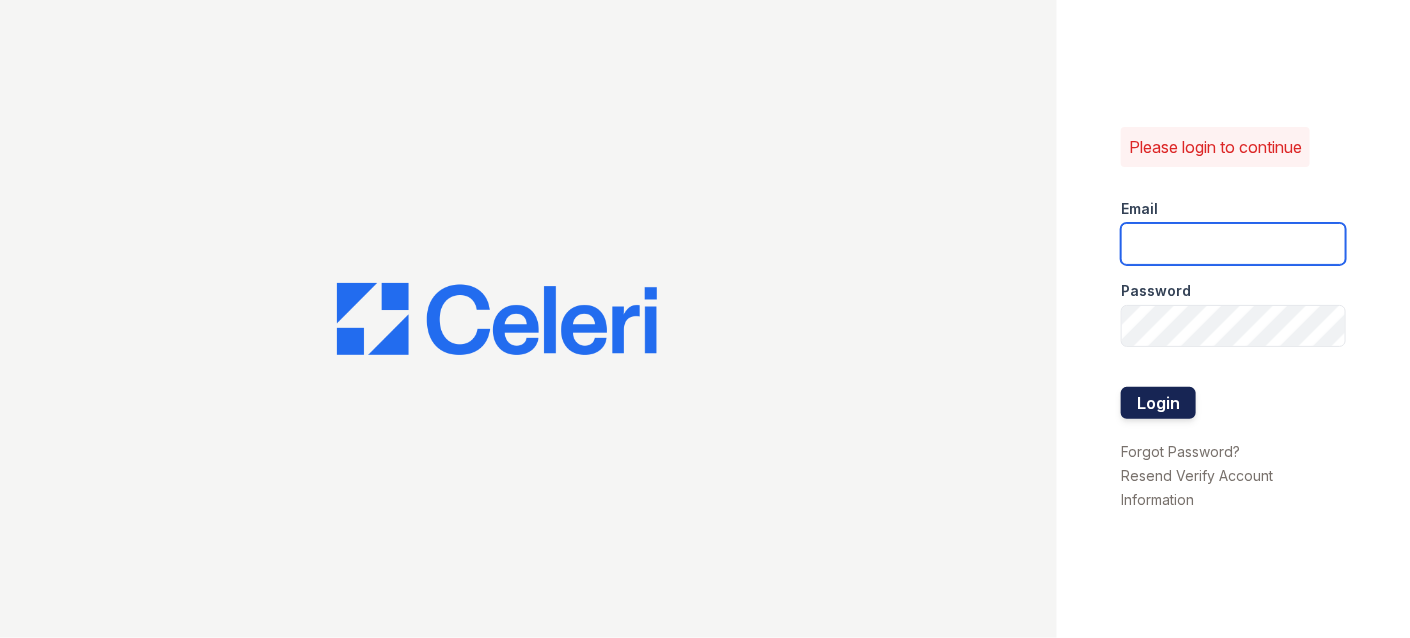 type on "arrivebrentwood@trinity-pm.com" 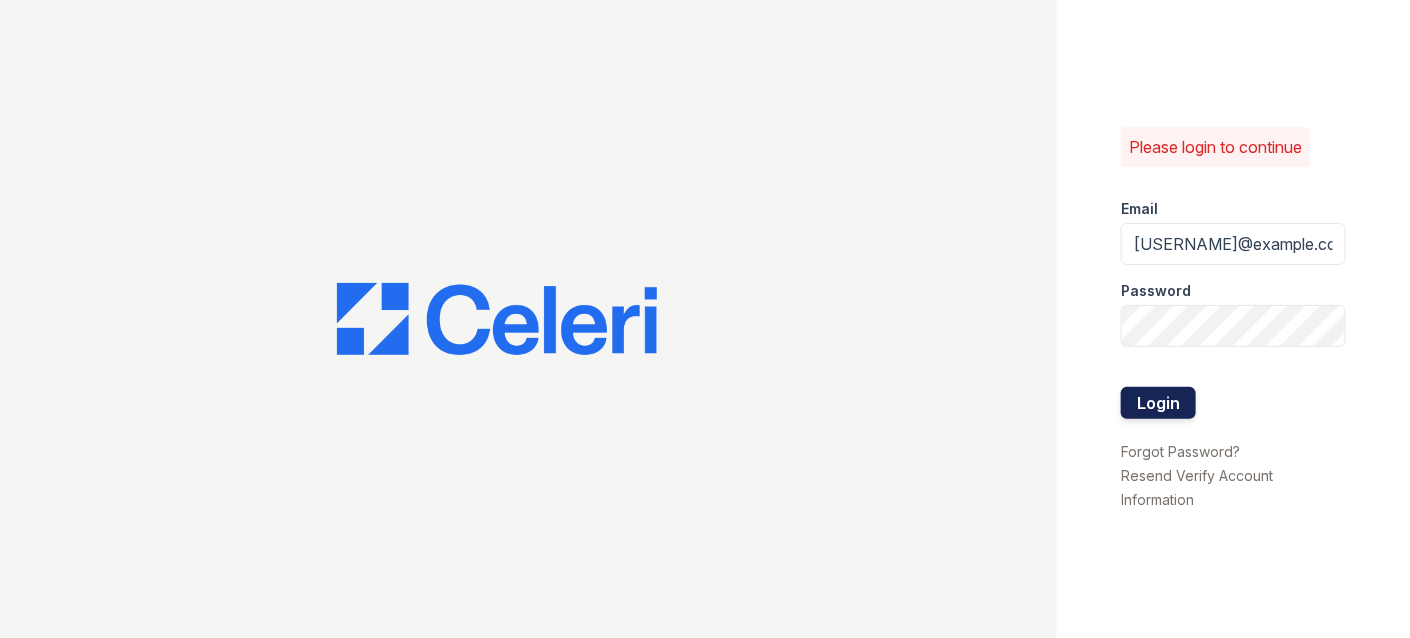 click on "Login" at bounding box center [1158, 403] 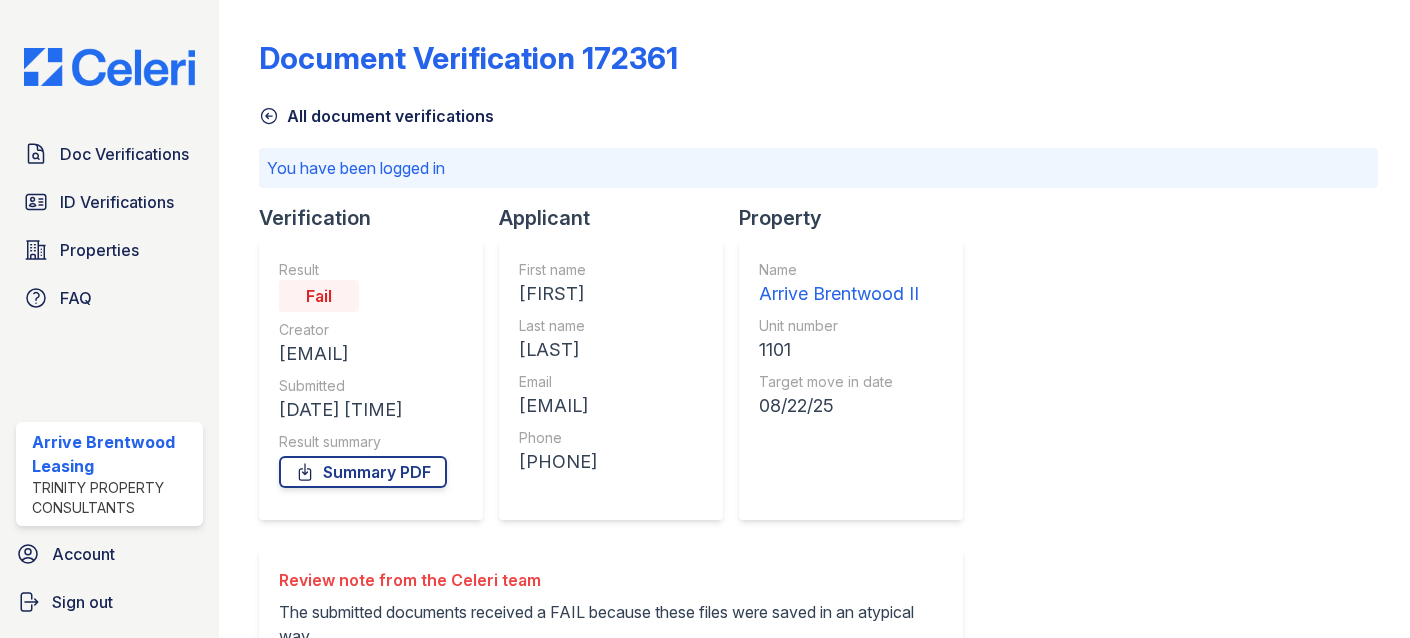scroll, scrollTop: 0, scrollLeft: 0, axis: both 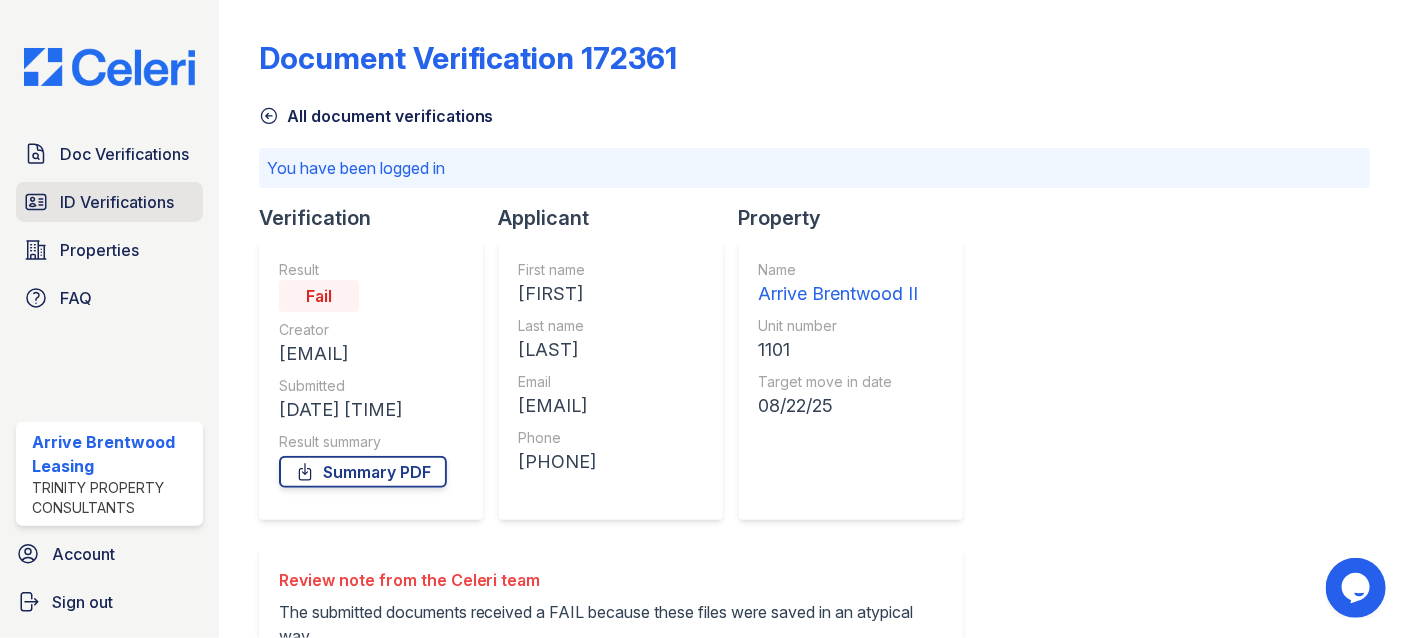 click on "ID Verifications" at bounding box center [117, 202] 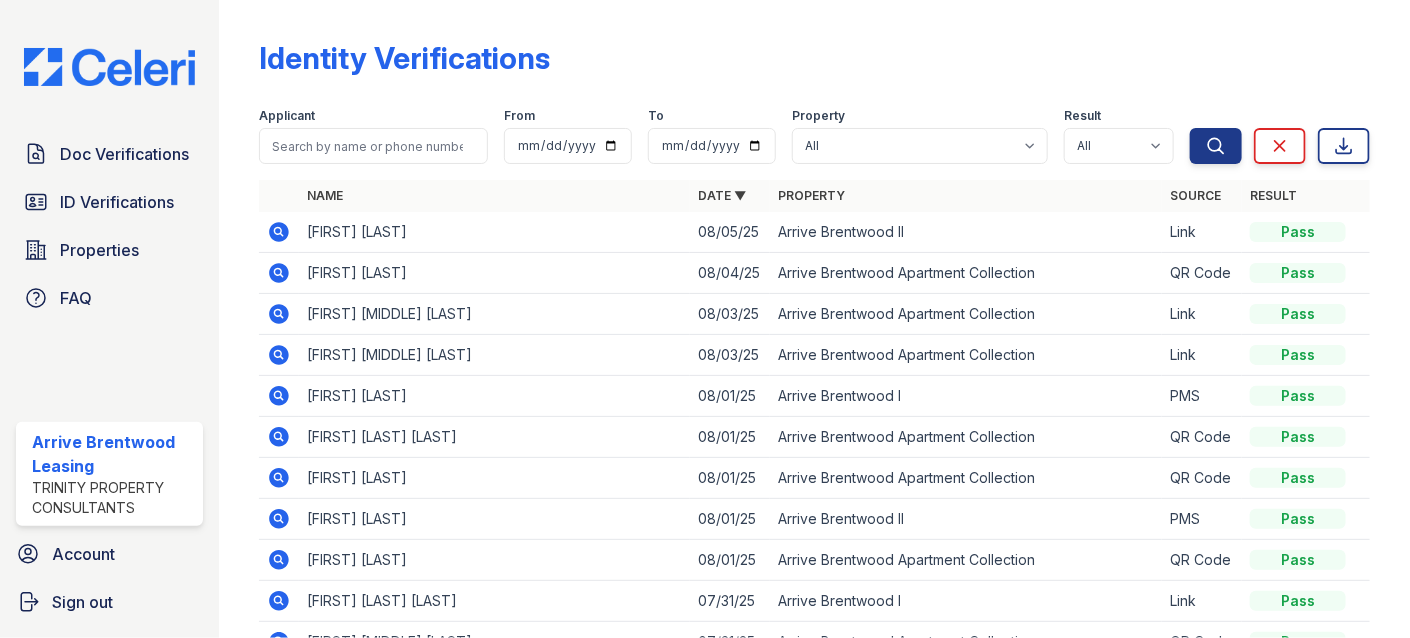click 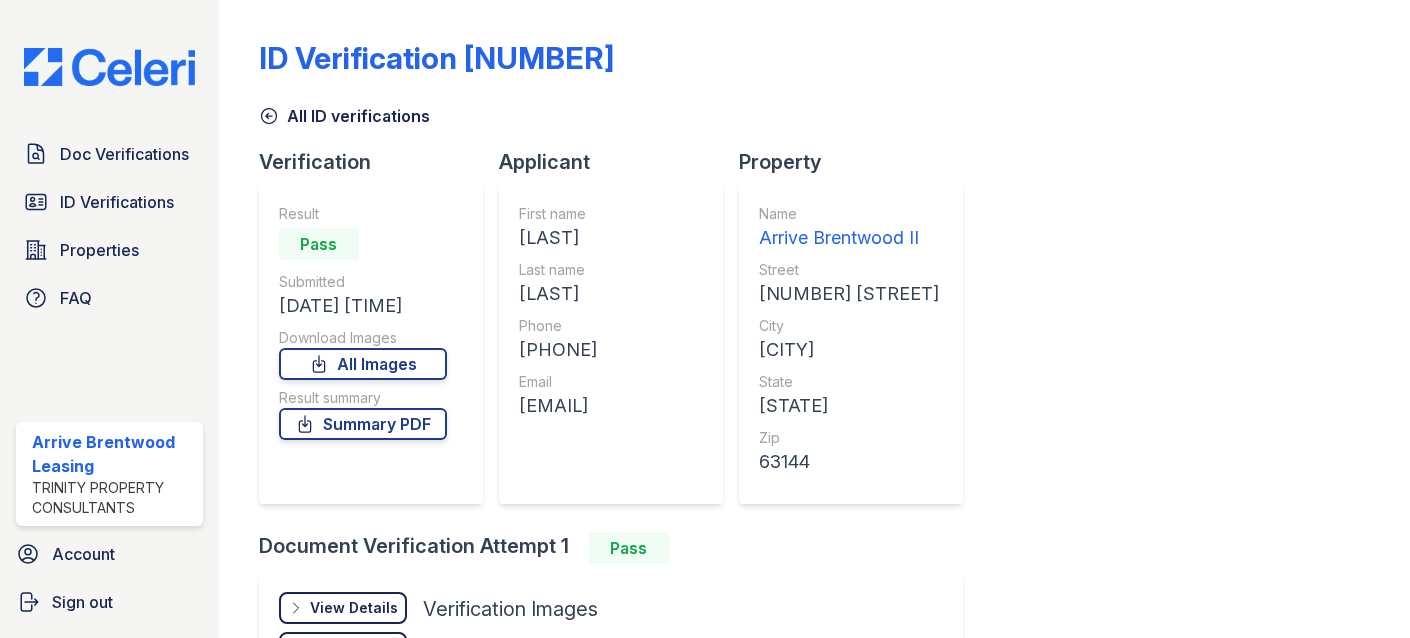 scroll, scrollTop: 0, scrollLeft: 0, axis: both 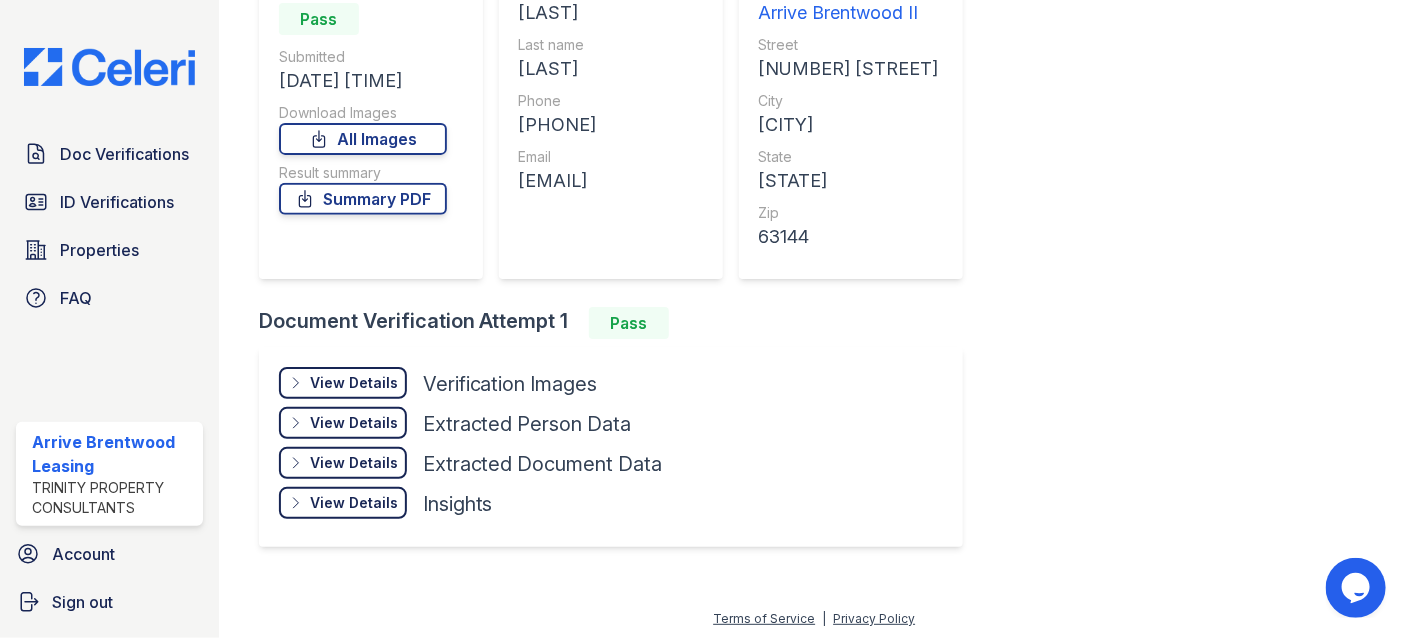 click on "View Details" at bounding box center [354, 383] 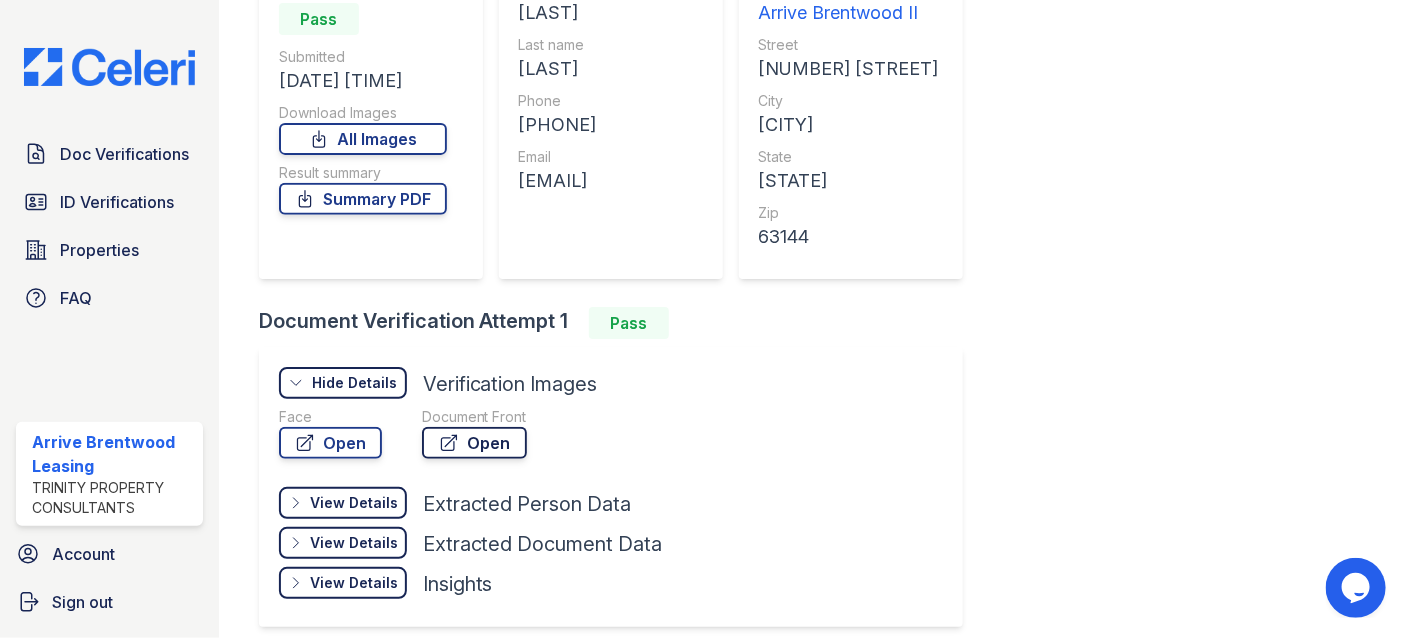 click on "Open" at bounding box center (474, 443) 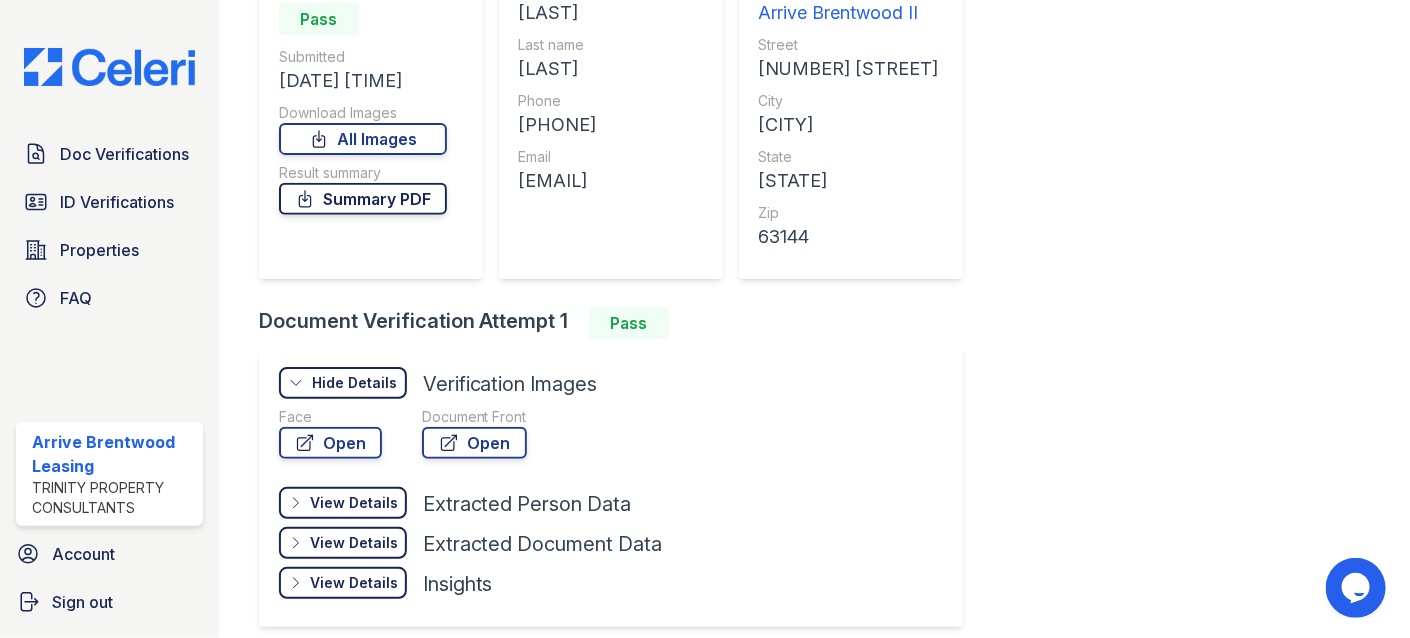 click on "Summary PDF" at bounding box center [363, 199] 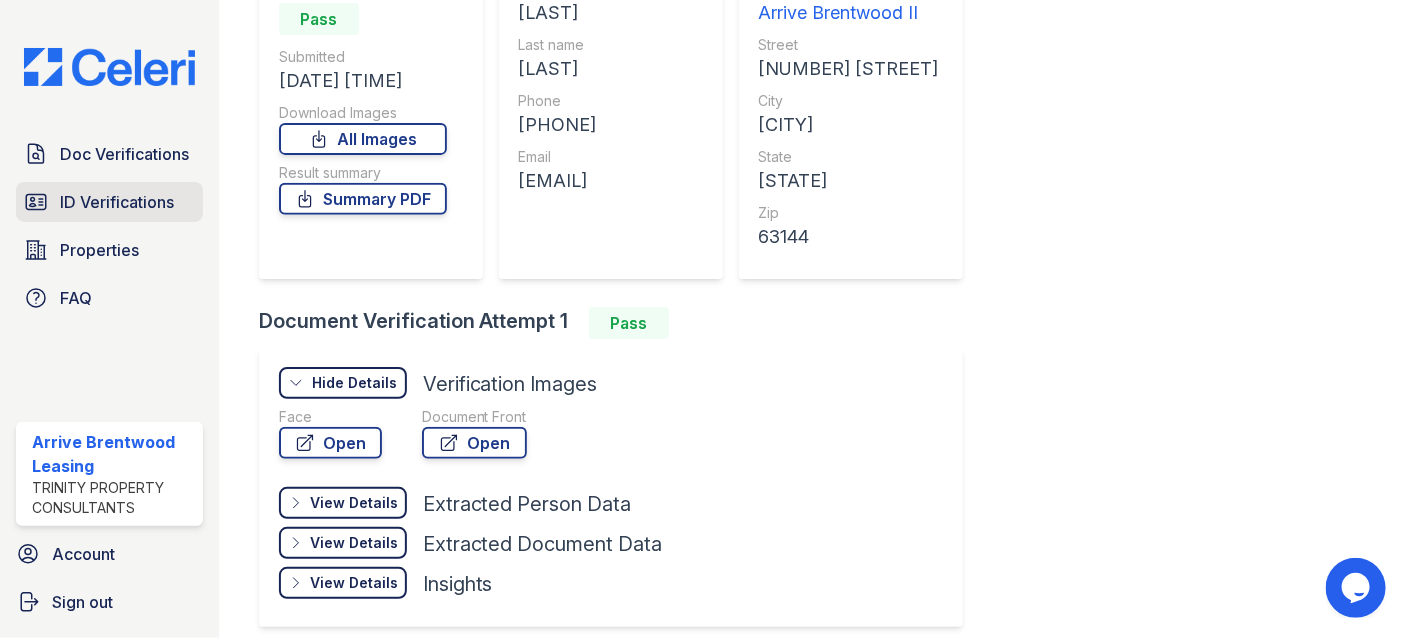click on "ID Verifications" at bounding box center [117, 202] 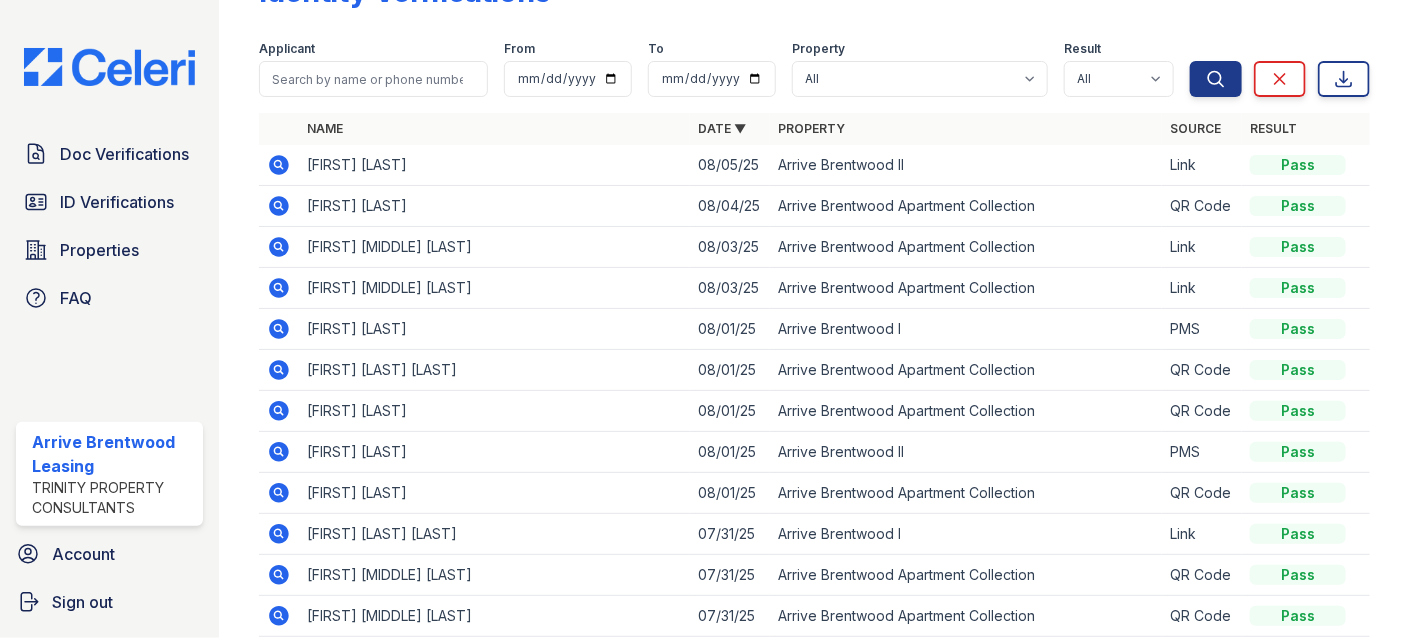 scroll, scrollTop: 99, scrollLeft: 0, axis: vertical 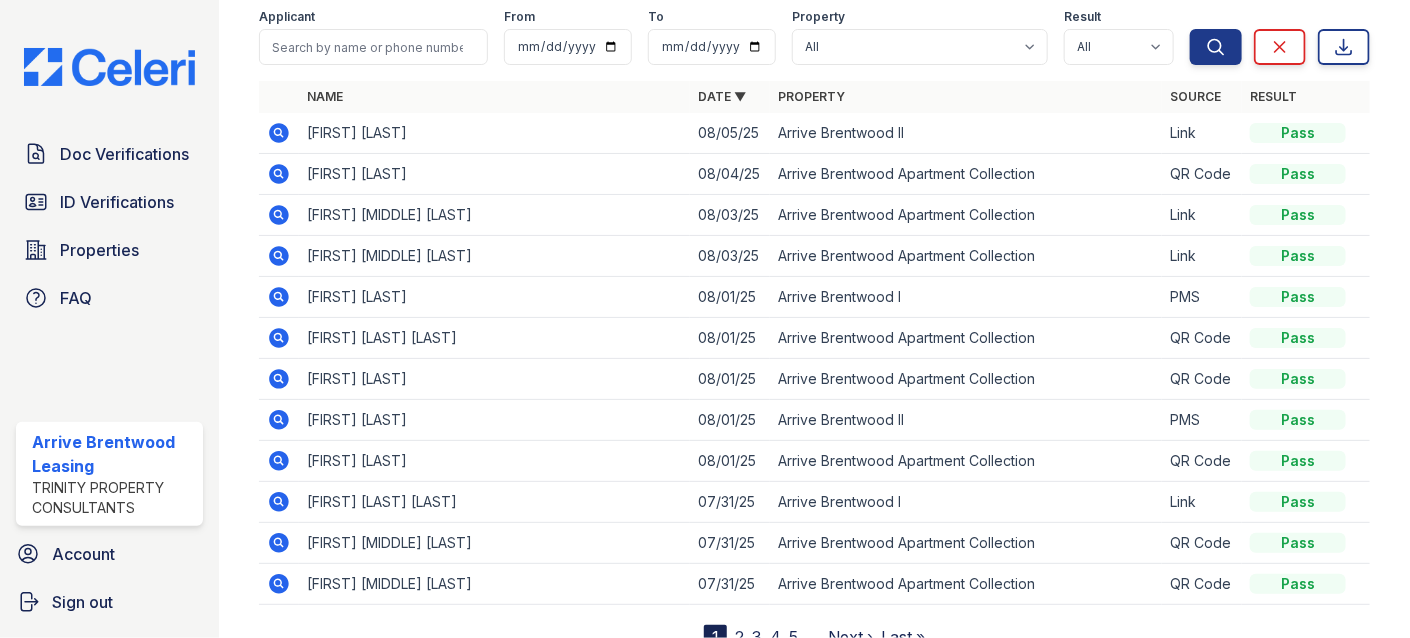 click 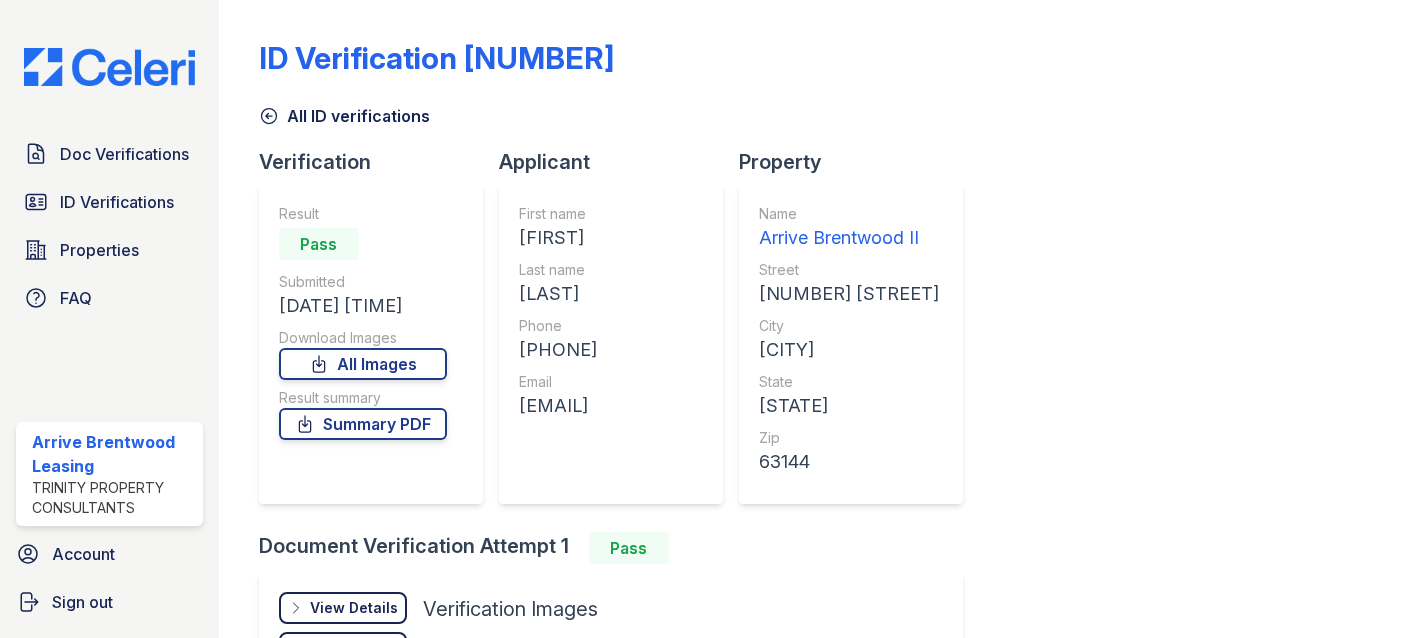 scroll, scrollTop: 0, scrollLeft: 0, axis: both 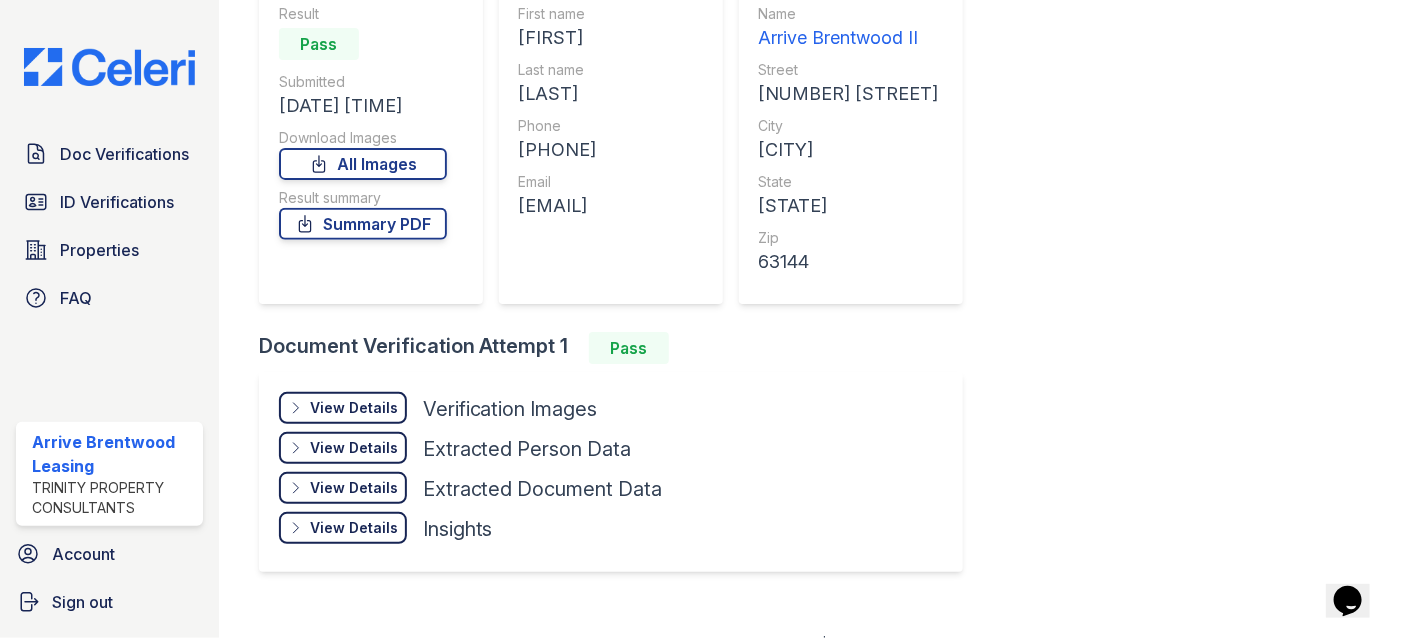click on "View Details" at bounding box center (354, 408) 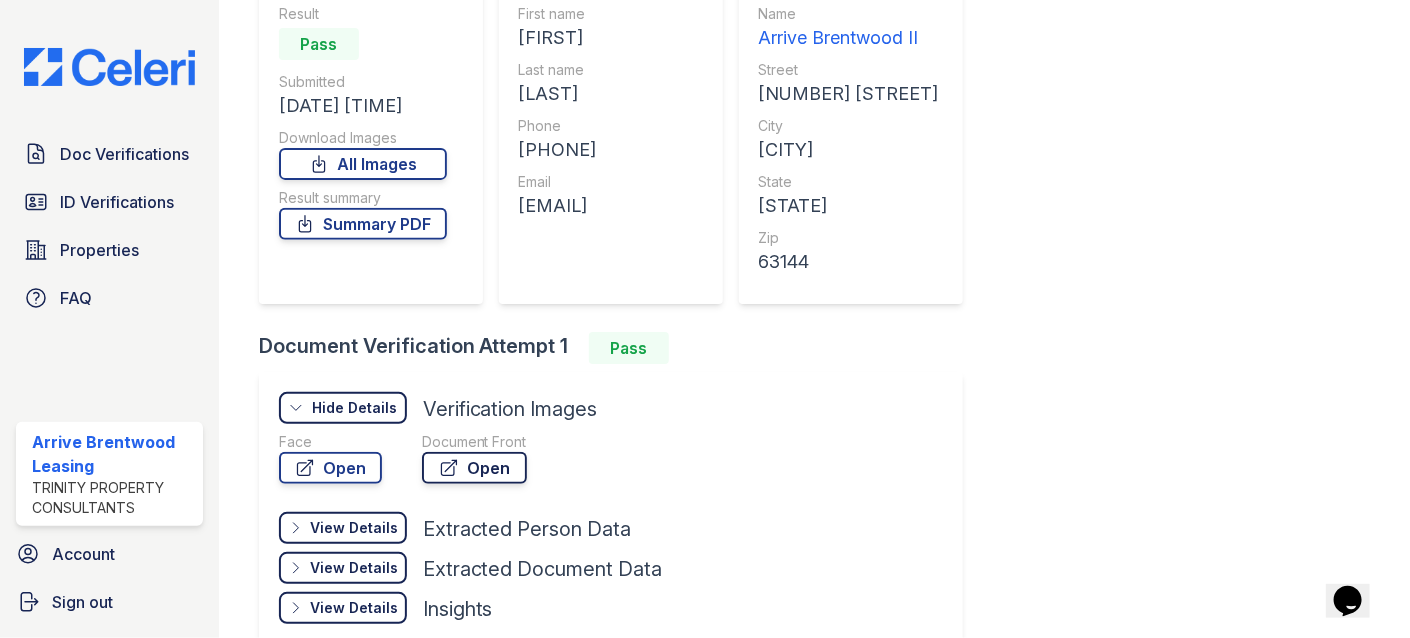 click on "Open" at bounding box center [474, 468] 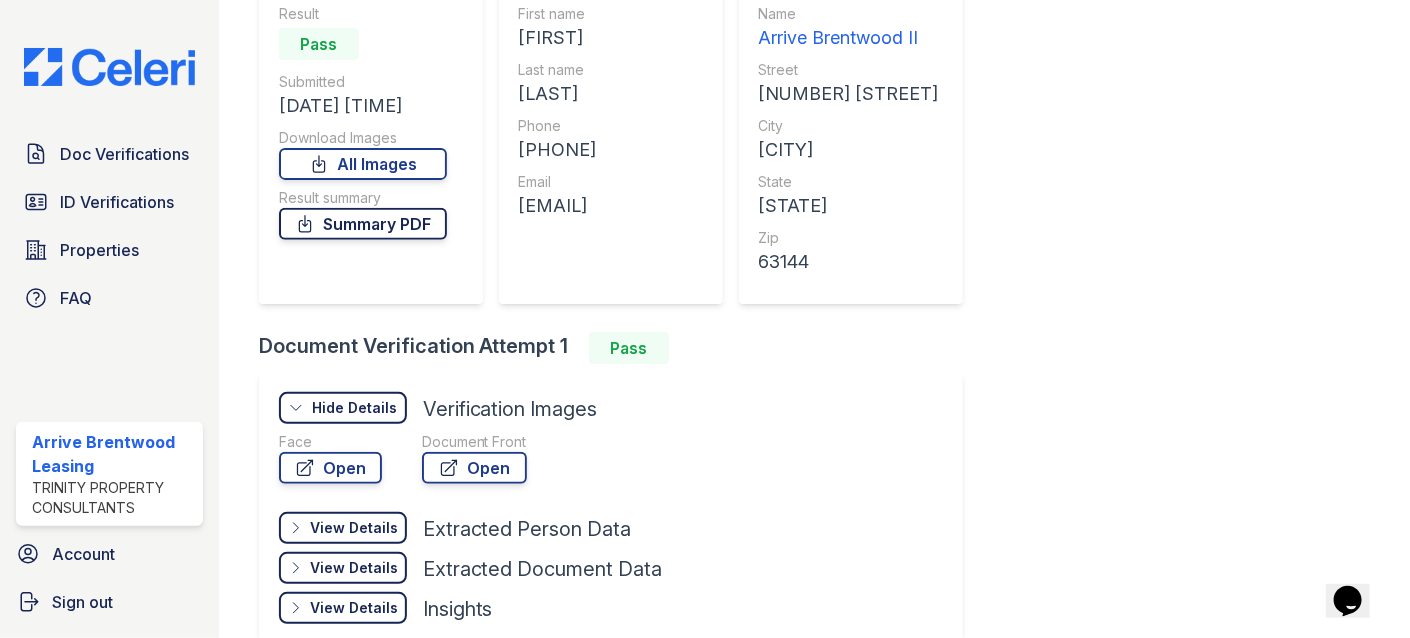 drag, startPoint x: 385, startPoint y: 213, endPoint x: 391, endPoint y: 230, distance: 18.027756 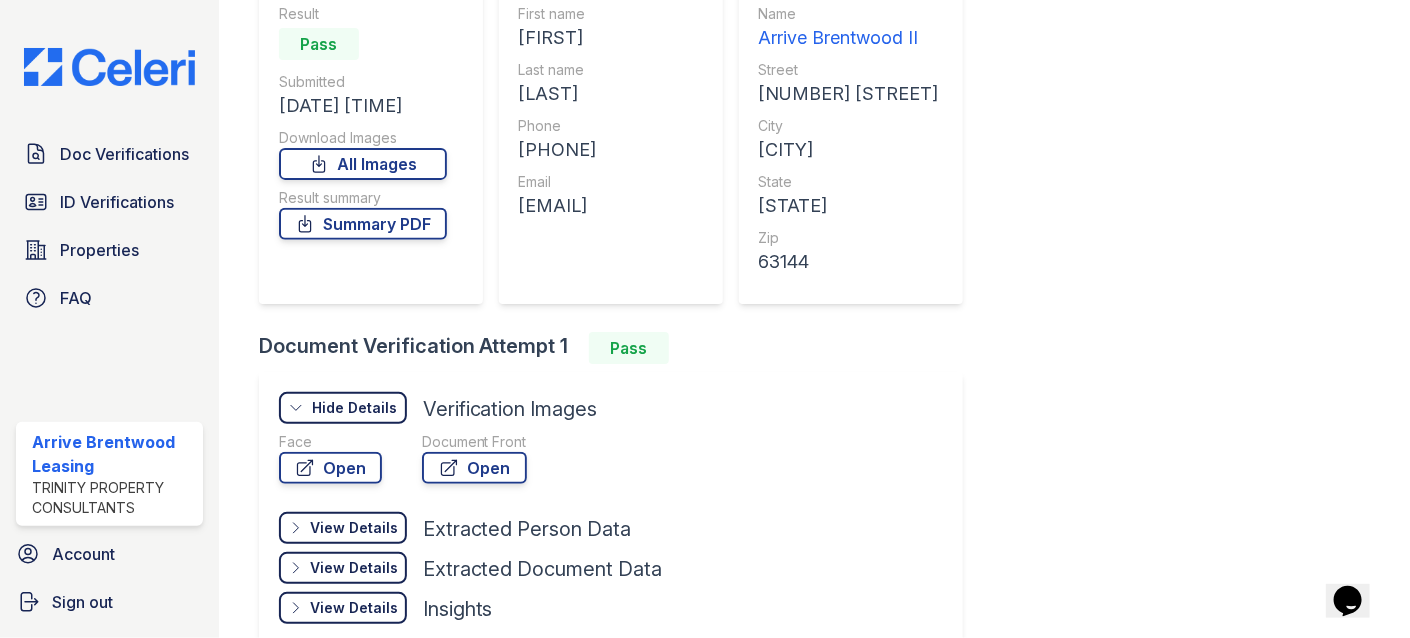 click on "Doc Verifications
ID Verifications
Properties
FAQ" at bounding box center [109, 226] 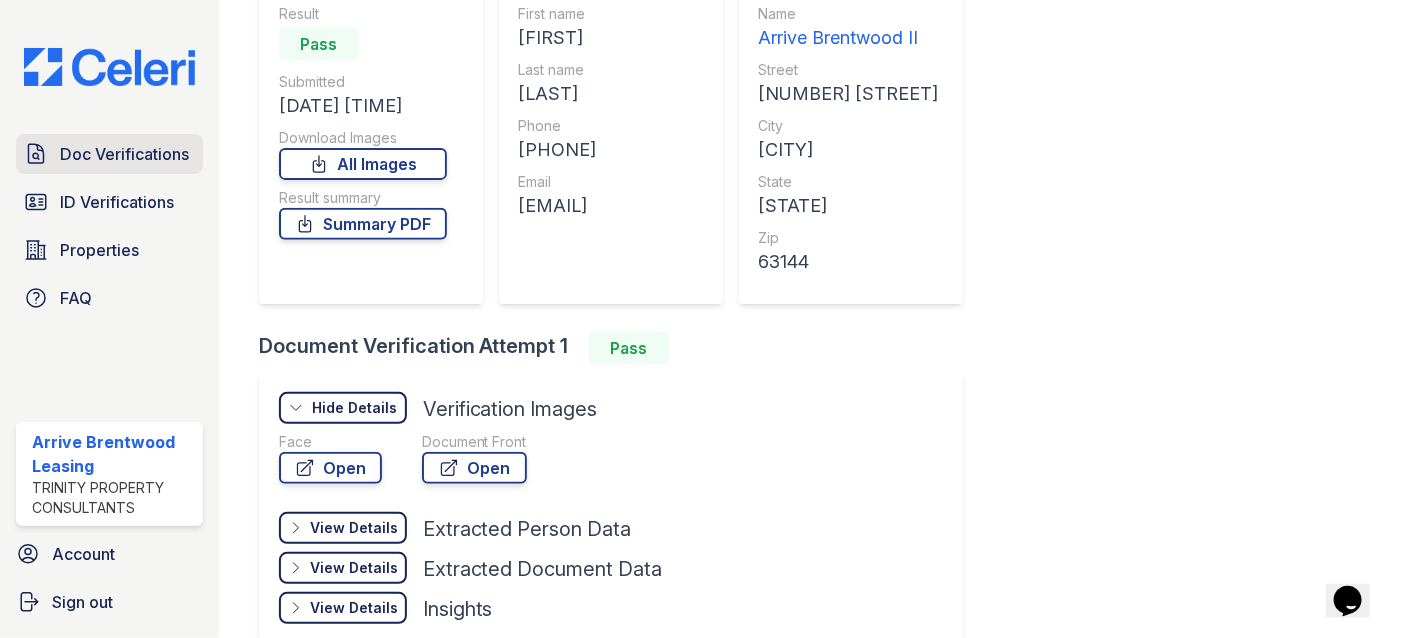 click on "Doc Verifications" at bounding box center [124, 154] 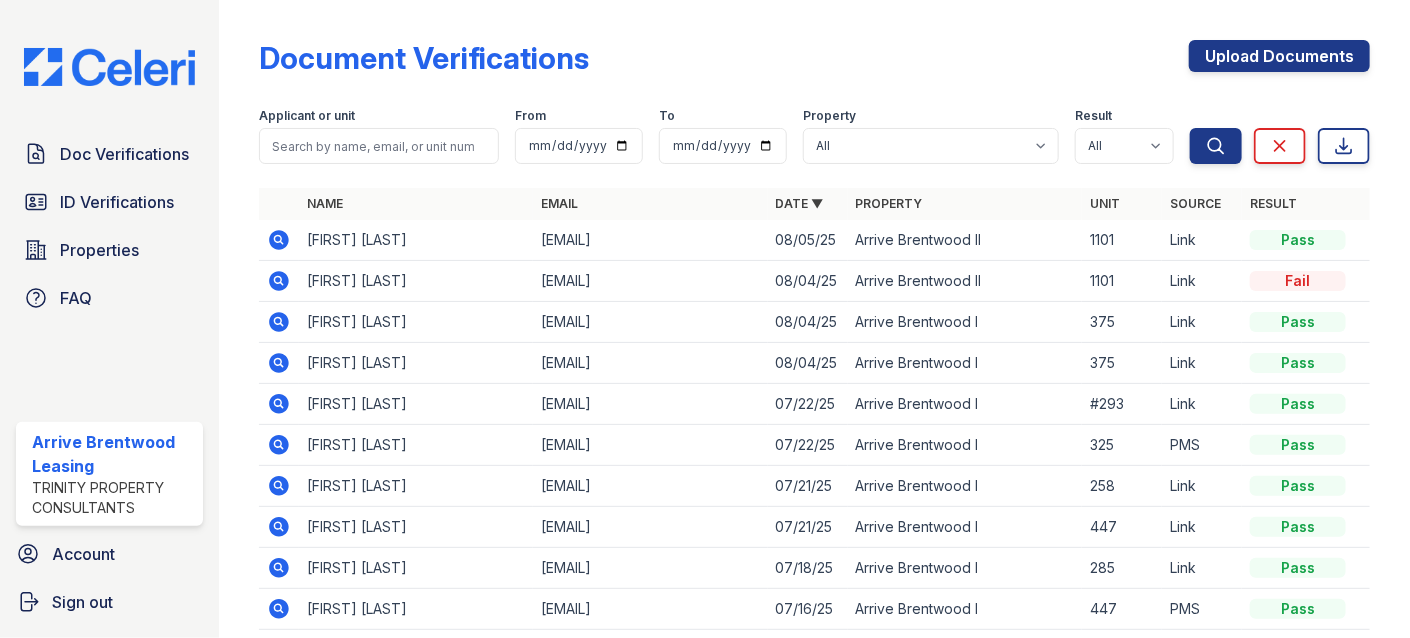 click 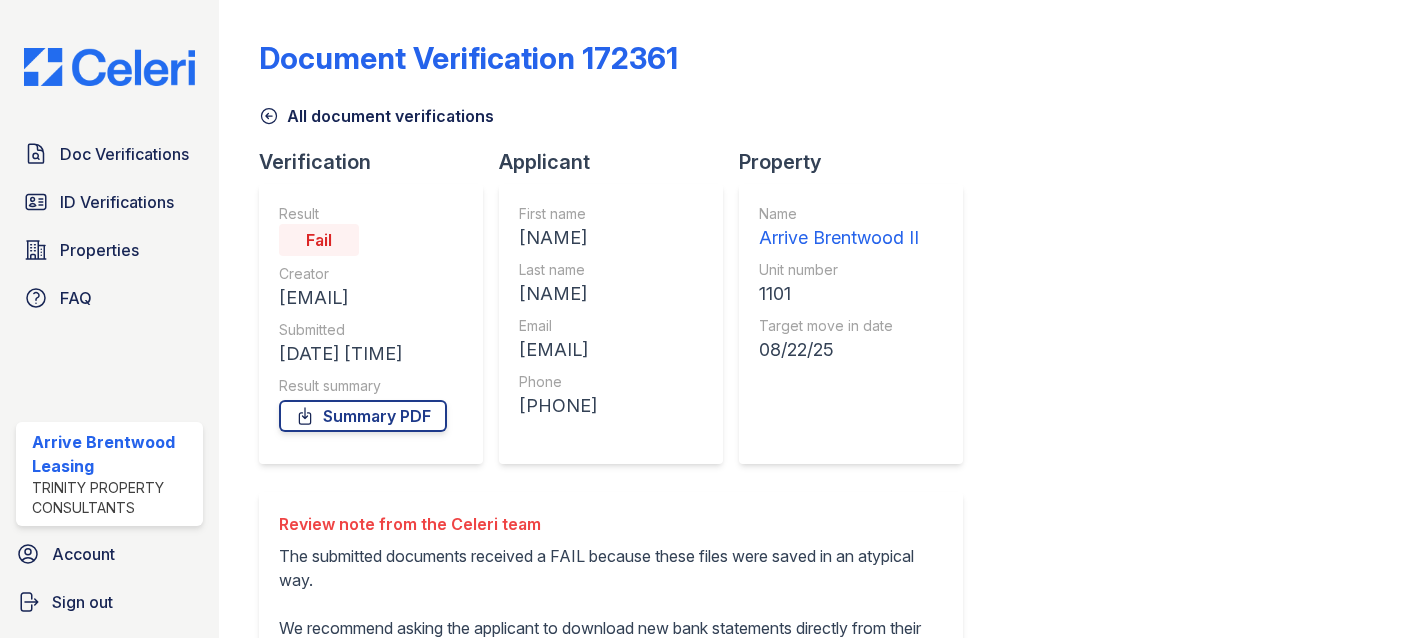 scroll, scrollTop: 0, scrollLeft: 0, axis: both 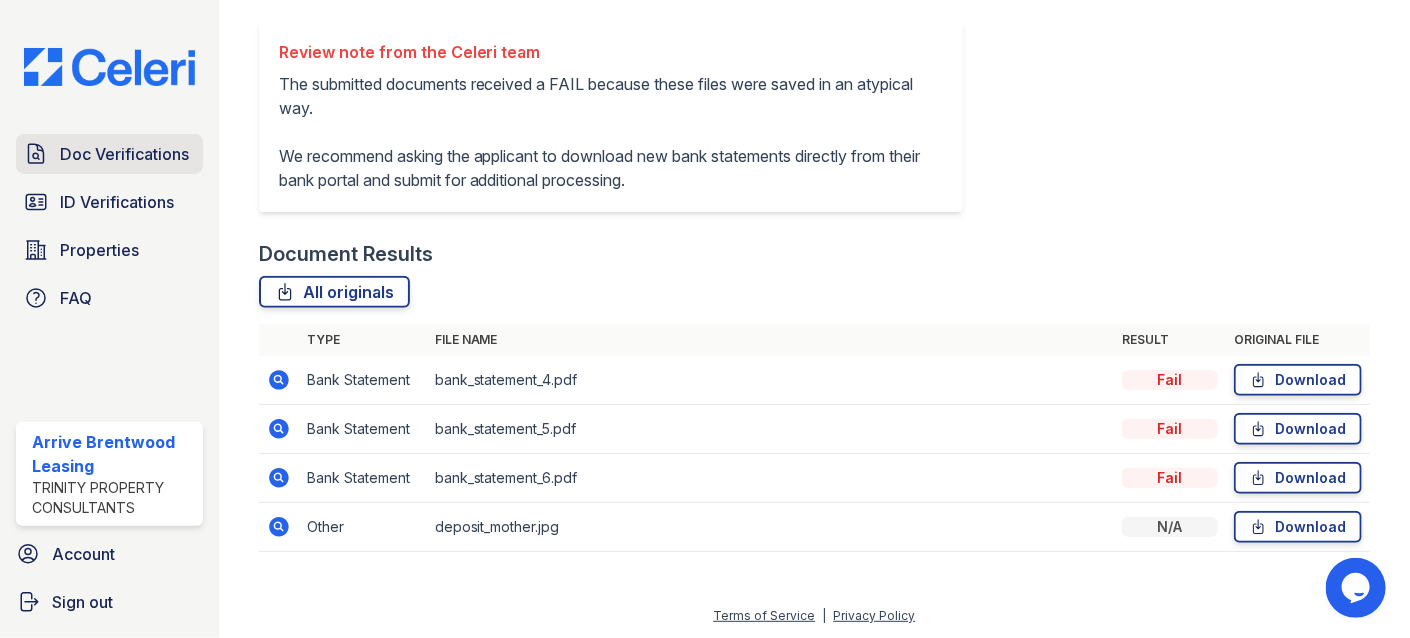 click on "Doc Verifications" at bounding box center (124, 154) 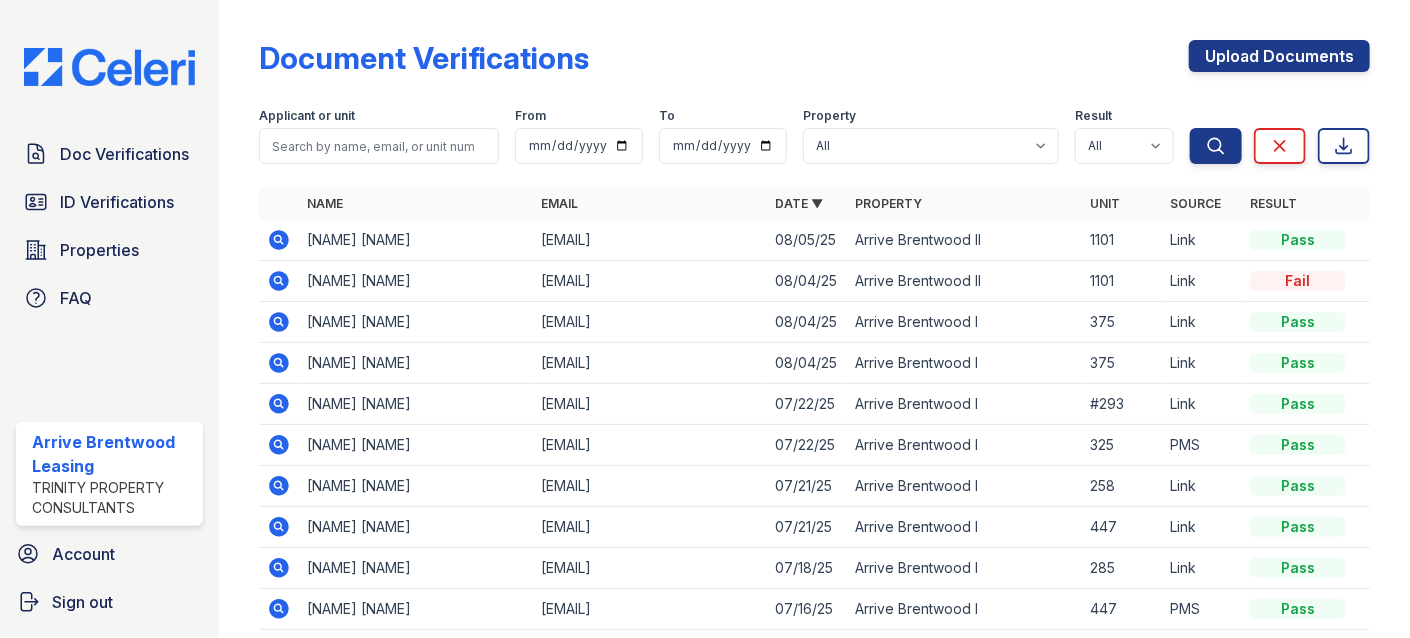 click 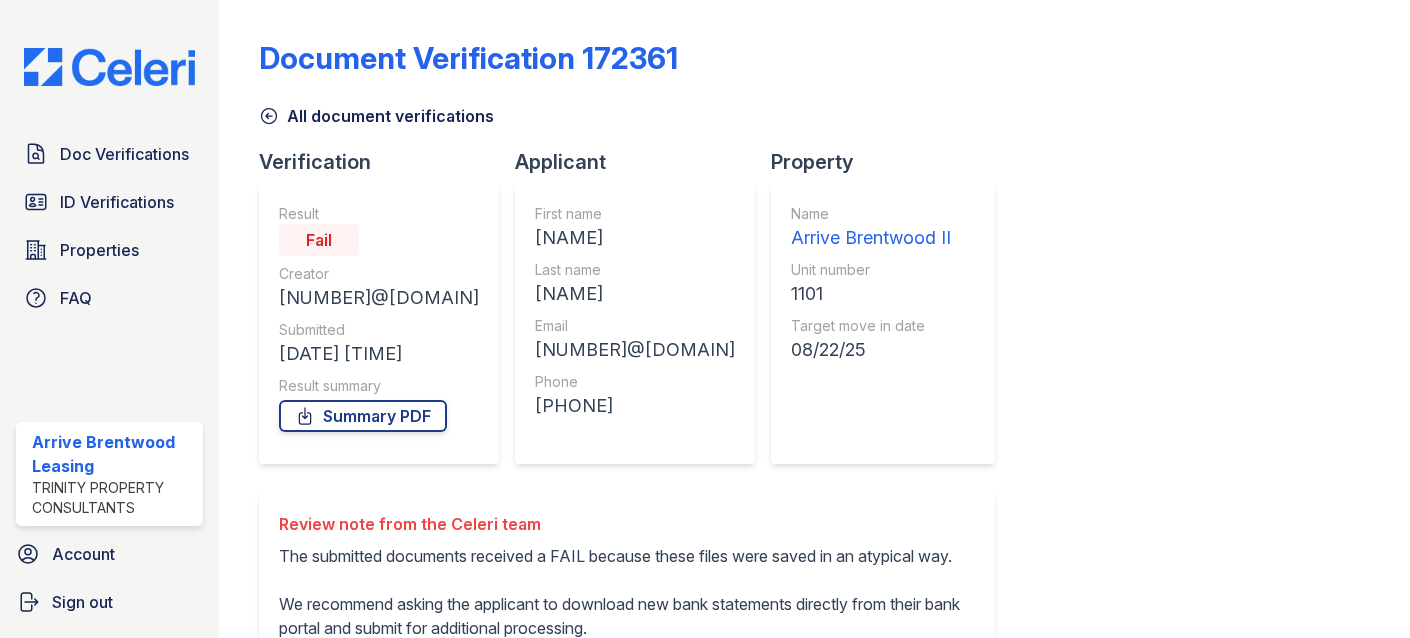 scroll, scrollTop: 0, scrollLeft: 0, axis: both 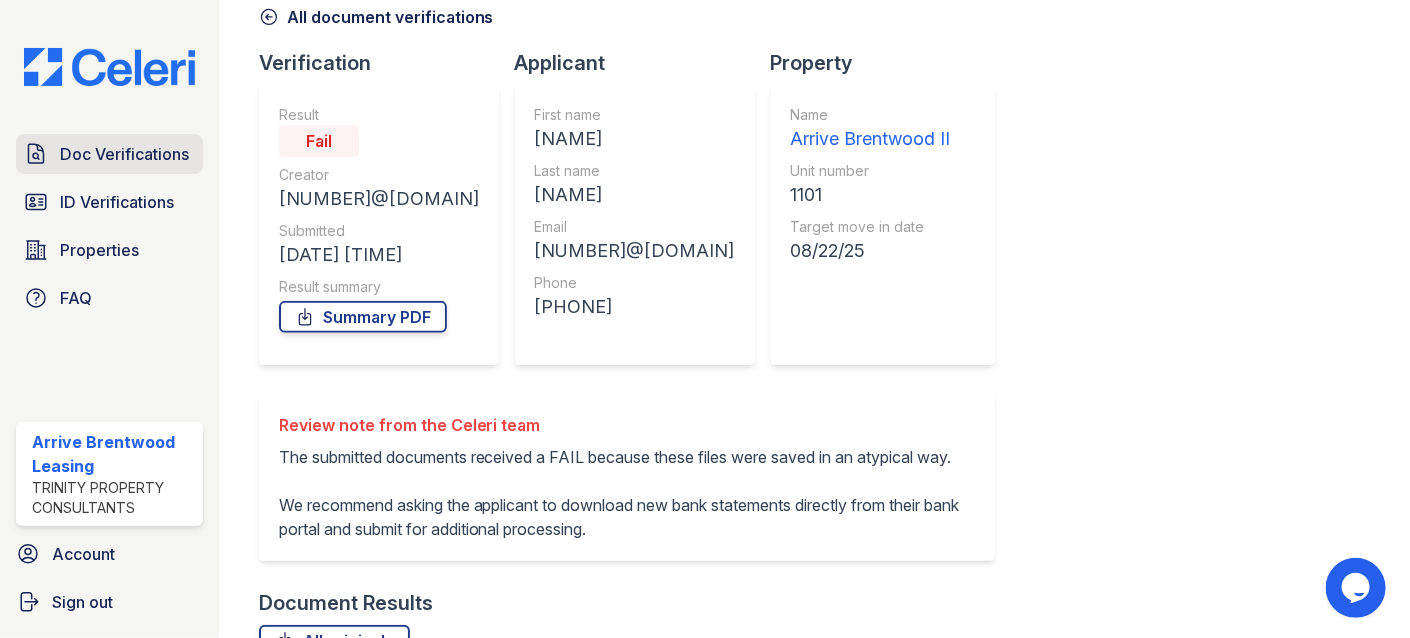 click on "Doc Verifications" at bounding box center (124, 154) 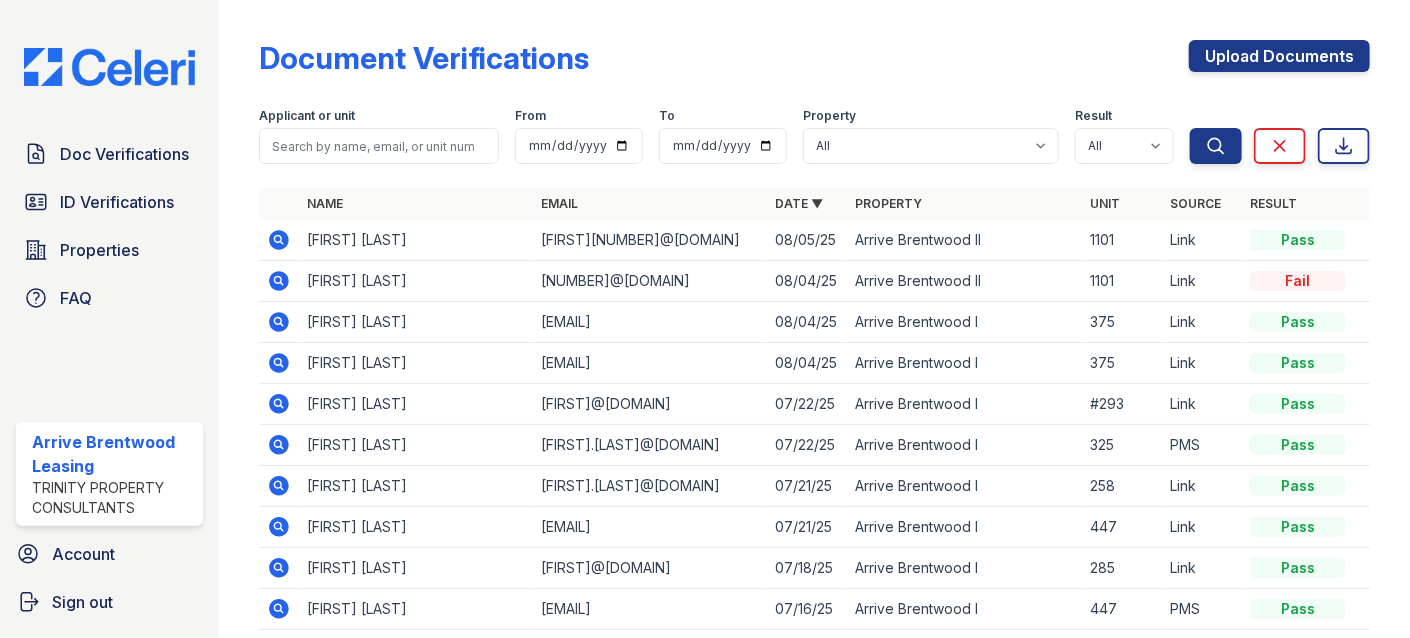 click 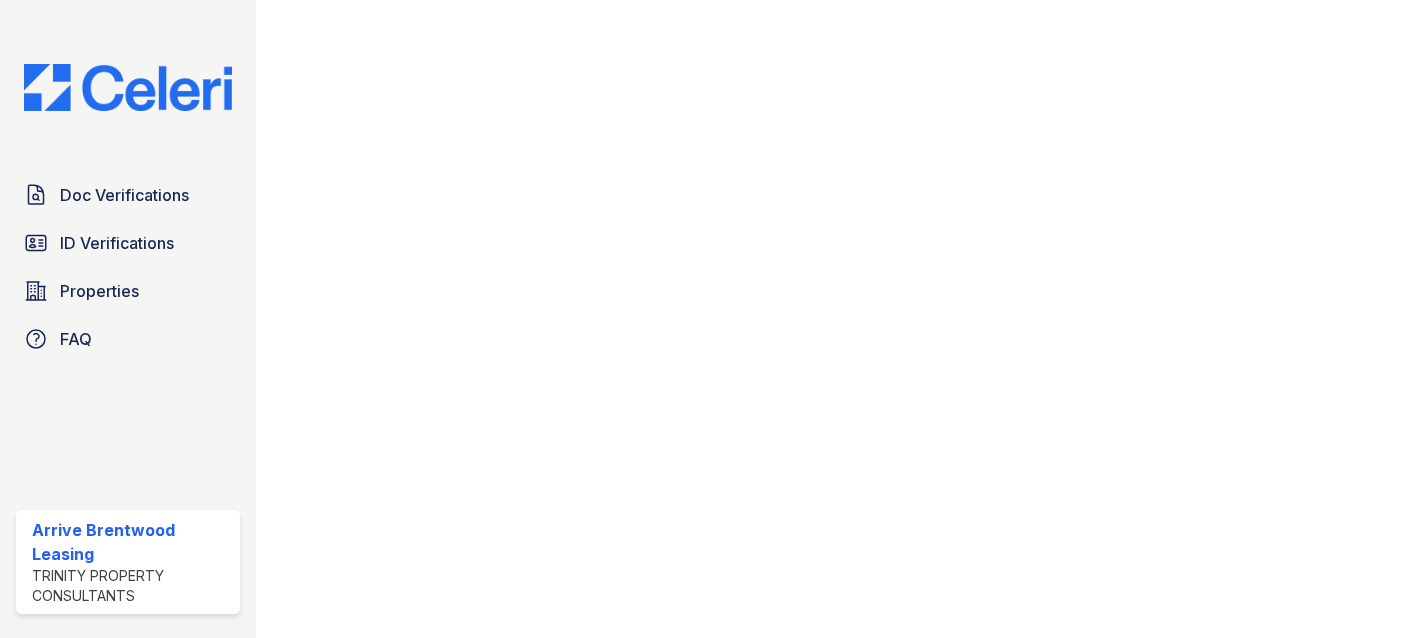 scroll, scrollTop: 0, scrollLeft: 0, axis: both 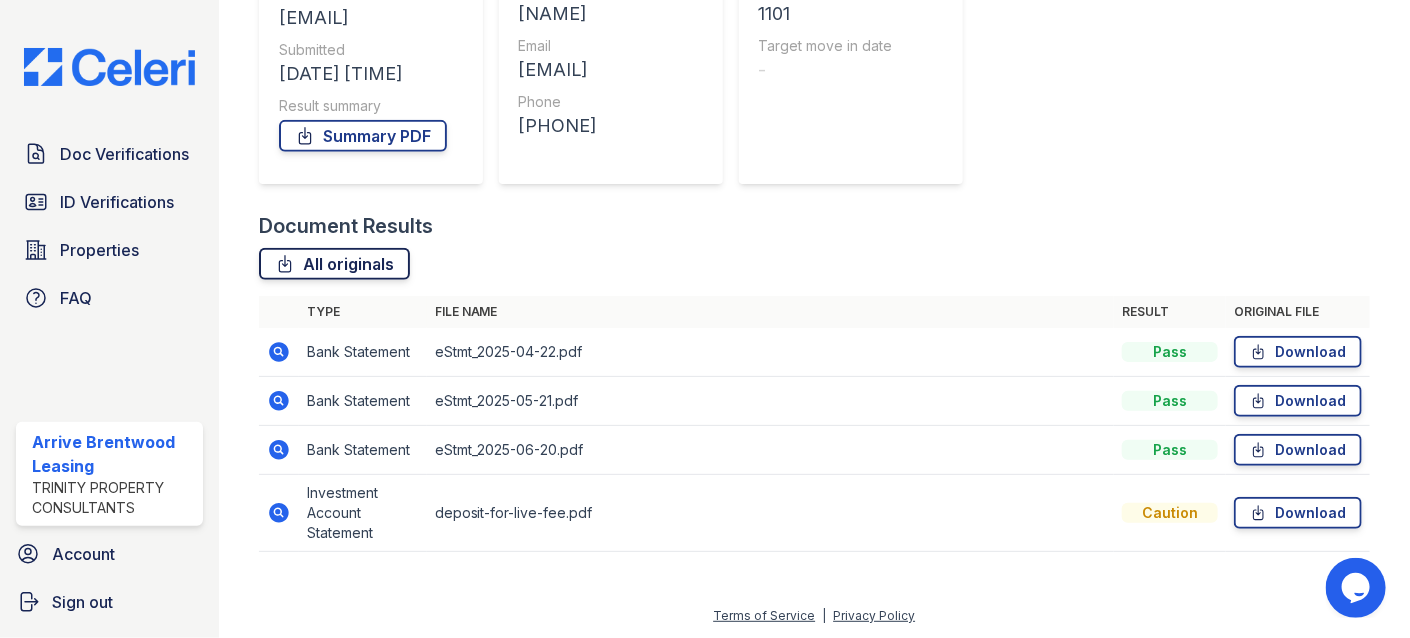 click on "All originals" at bounding box center (334, 264) 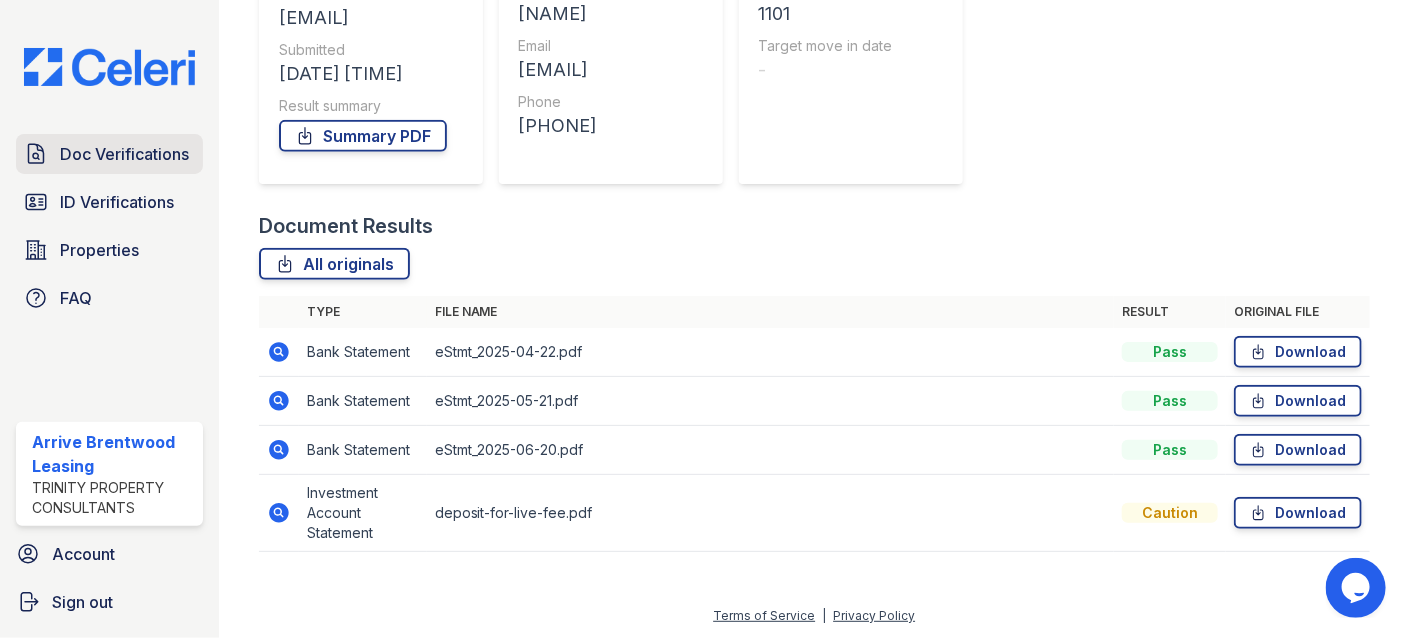 click on "Doc Verifications" at bounding box center (124, 154) 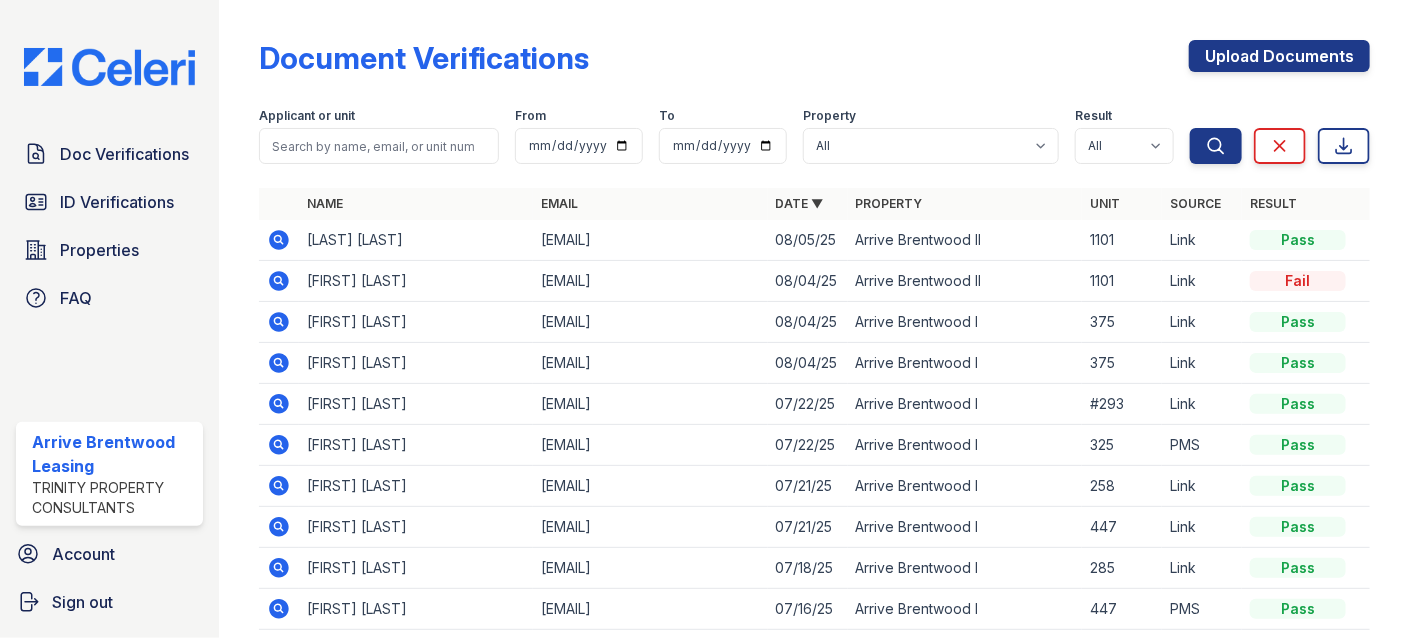 click 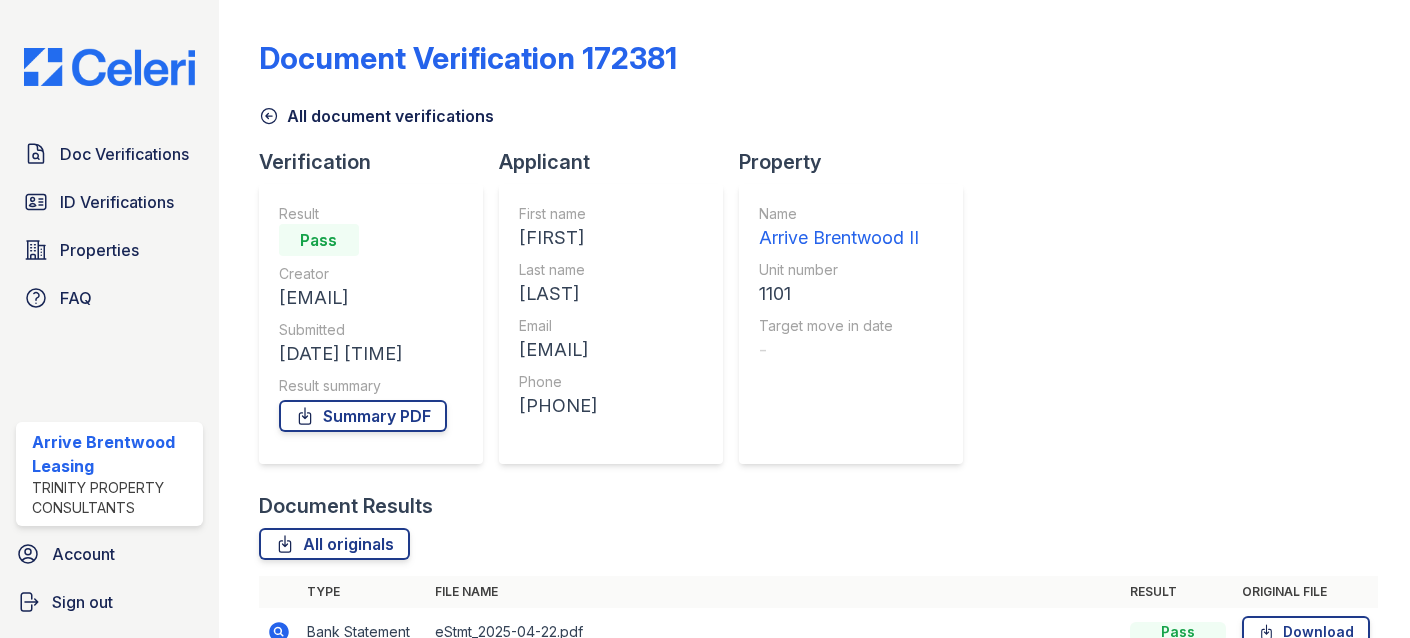 scroll, scrollTop: 0, scrollLeft: 0, axis: both 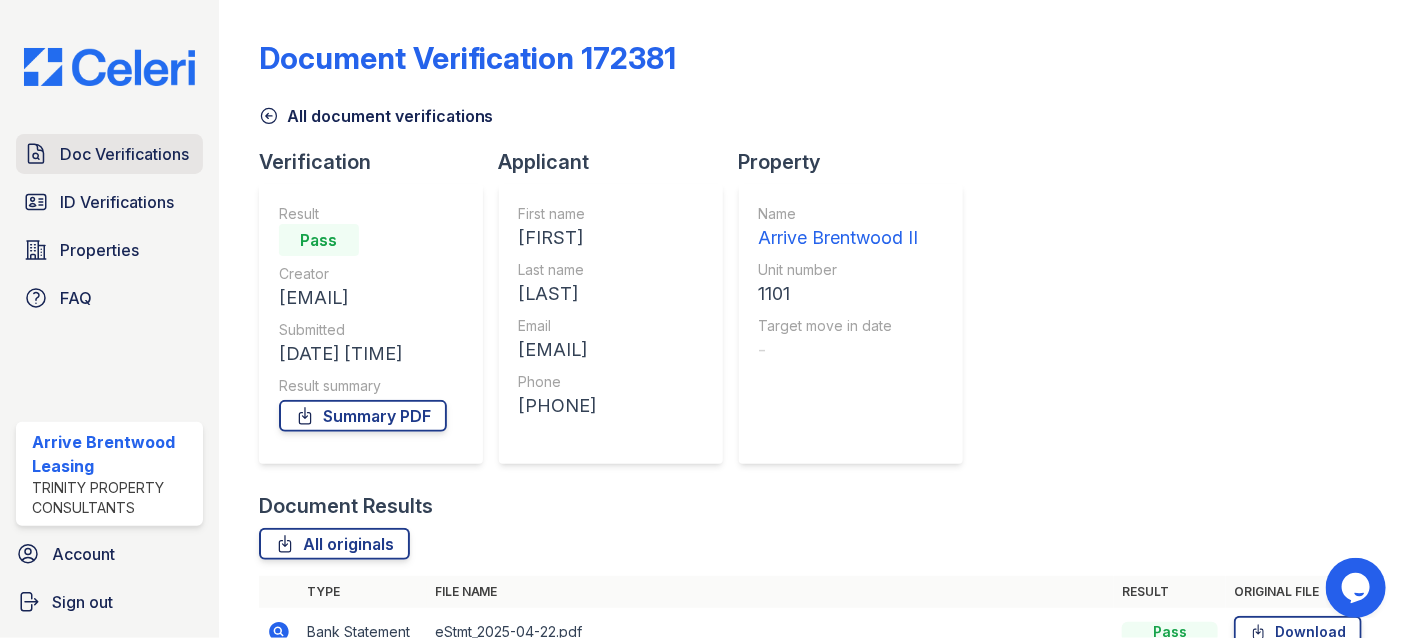 click on "Doc Verifications" at bounding box center [124, 154] 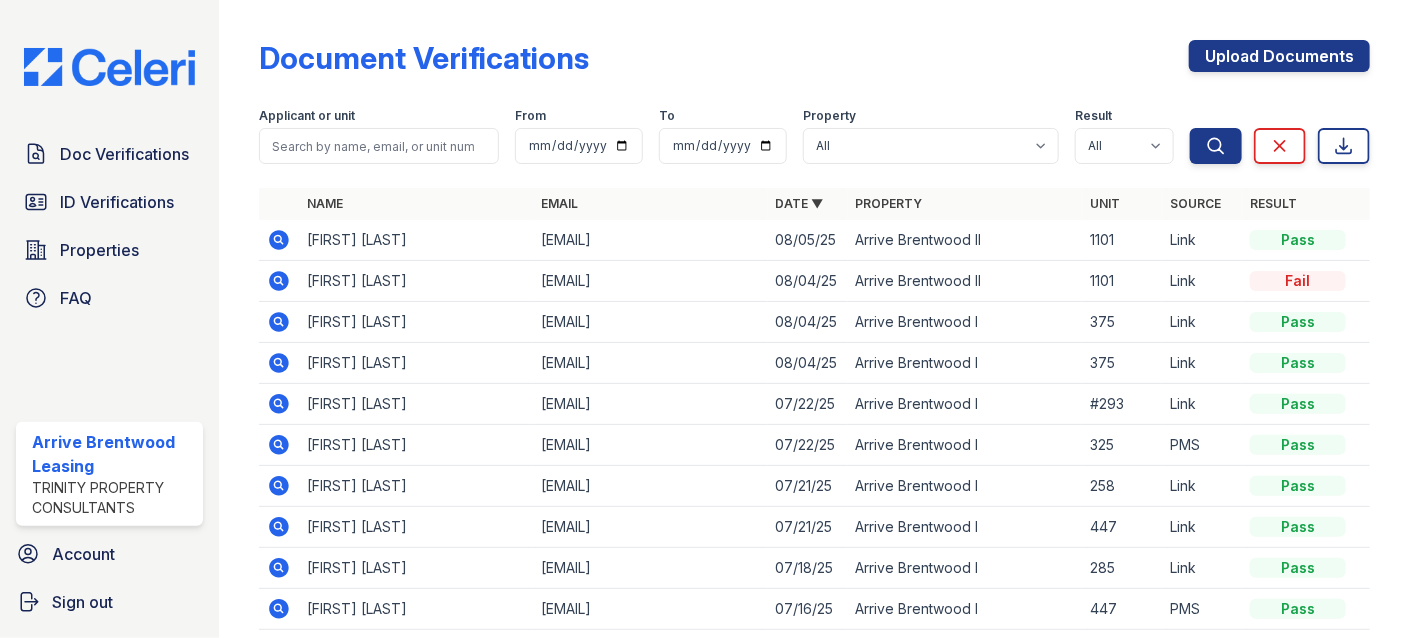 click 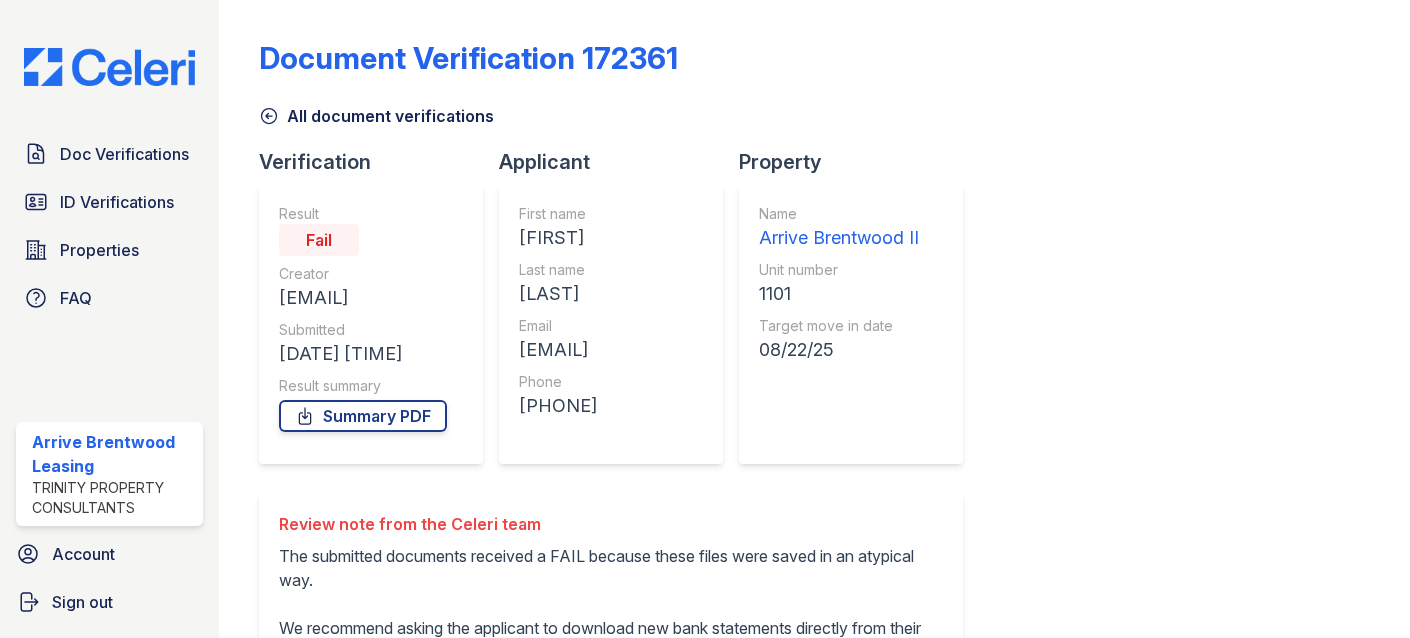 scroll, scrollTop: 0, scrollLeft: 0, axis: both 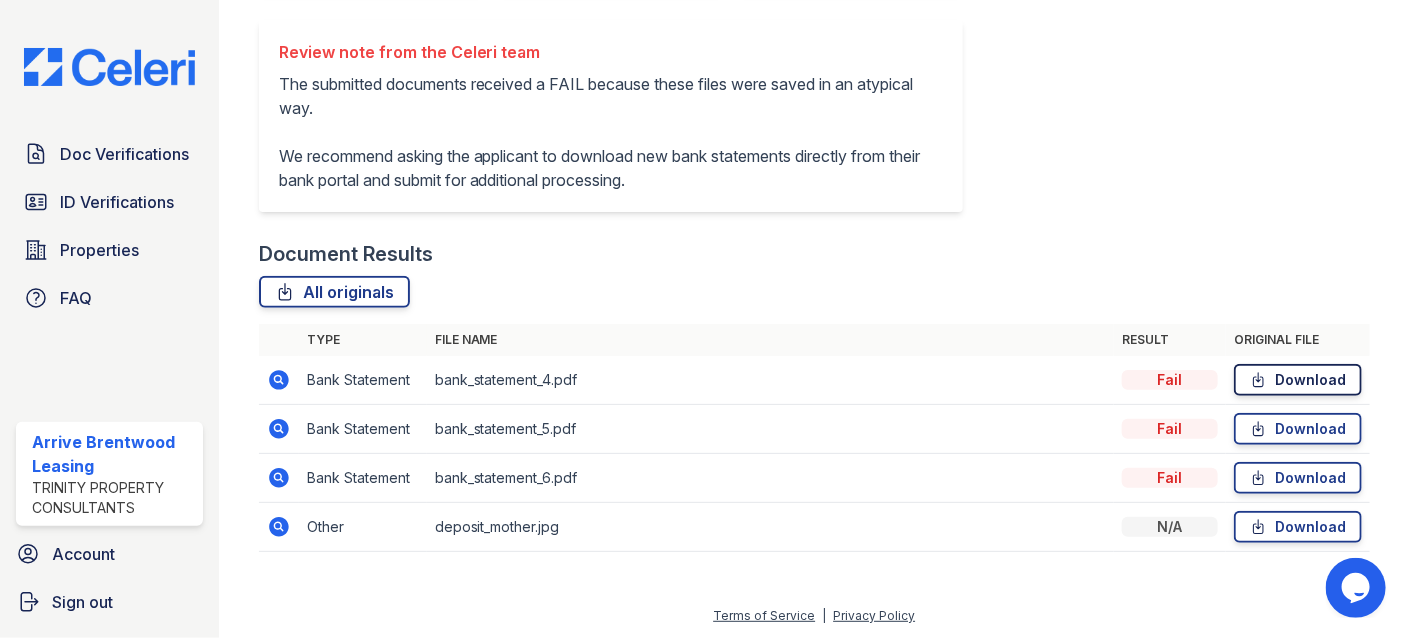 click on "Download" at bounding box center (1298, 380) 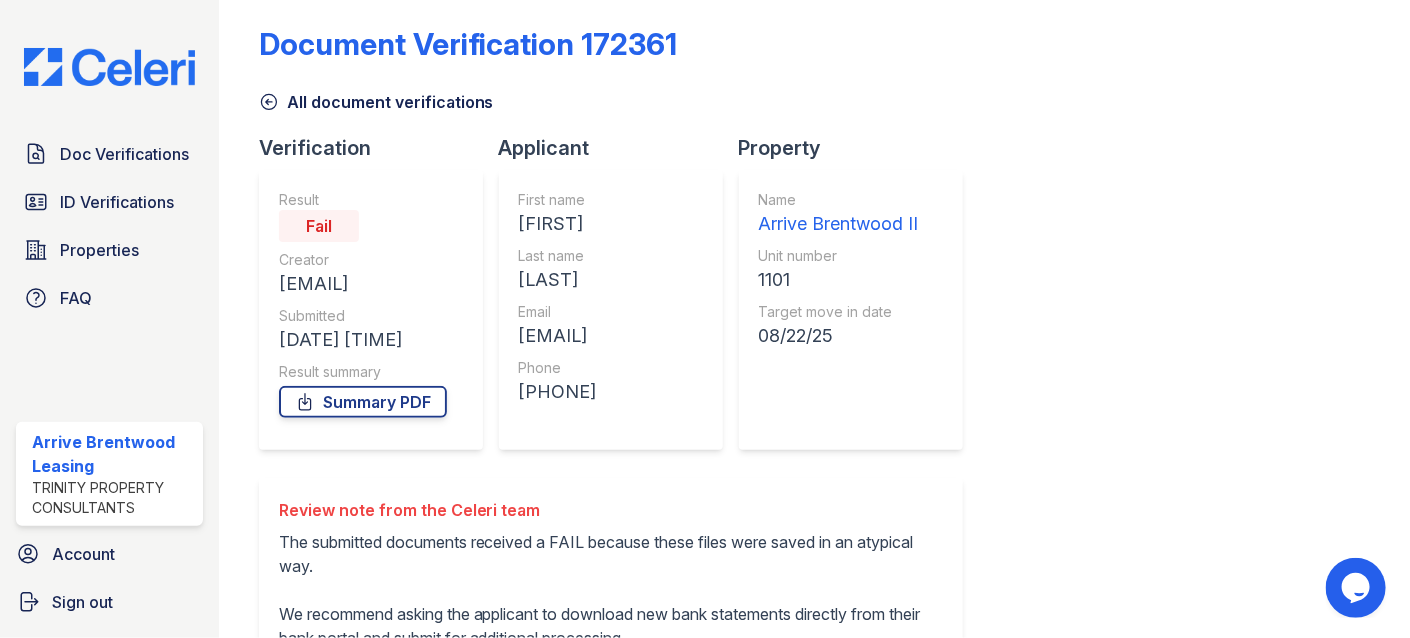 scroll, scrollTop: 0, scrollLeft: 0, axis: both 